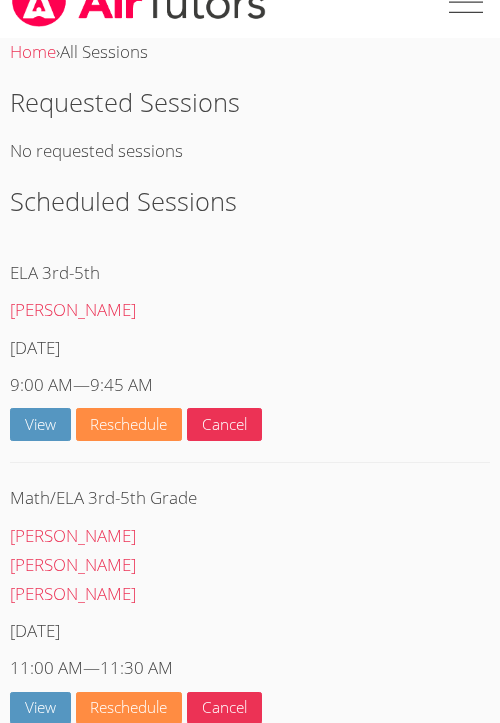 scroll, scrollTop: 43, scrollLeft: 0, axis: vertical 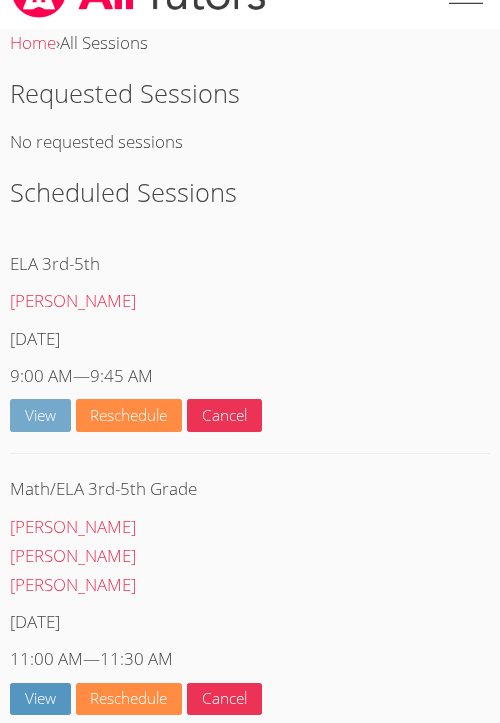 click on "View" at bounding box center [40, 415] 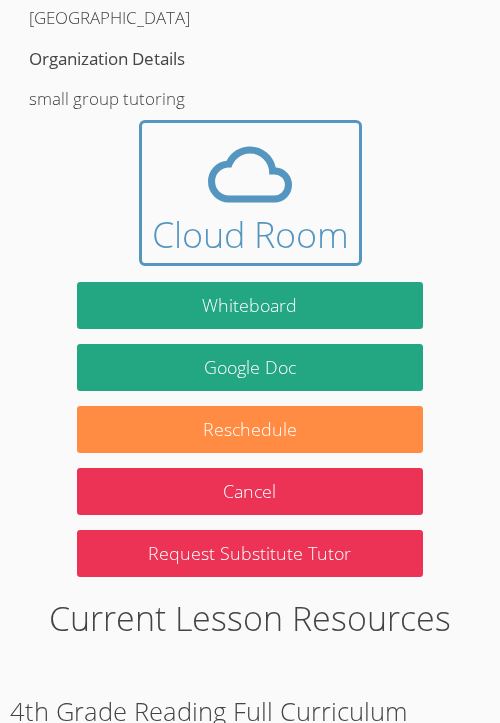 scroll, scrollTop: 1061, scrollLeft: 0, axis: vertical 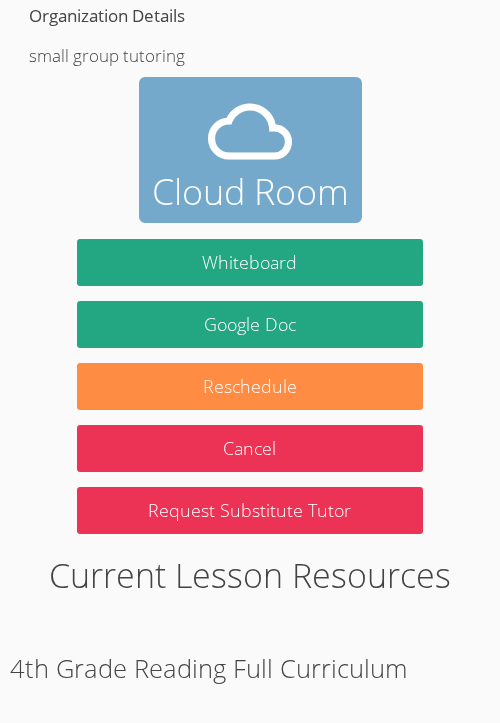 click at bounding box center [250, 132] 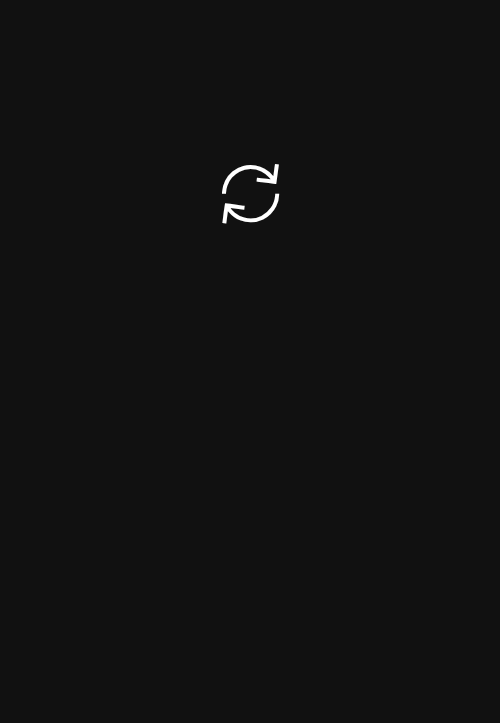 scroll, scrollTop: 0, scrollLeft: 0, axis: both 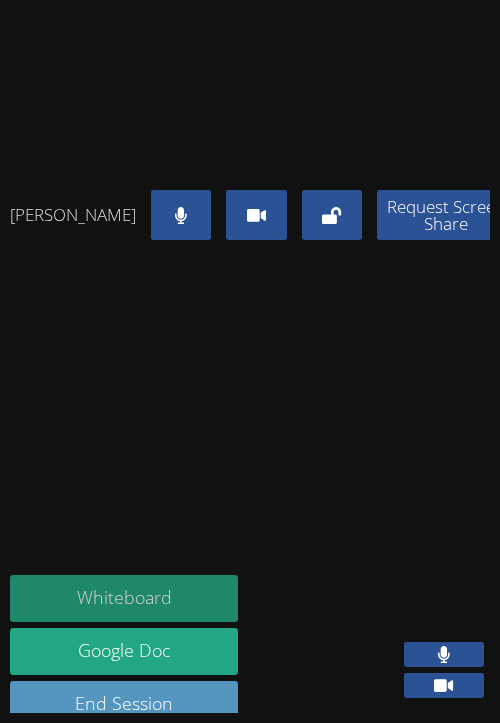 click on "Whiteboard" at bounding box center [124, 598] 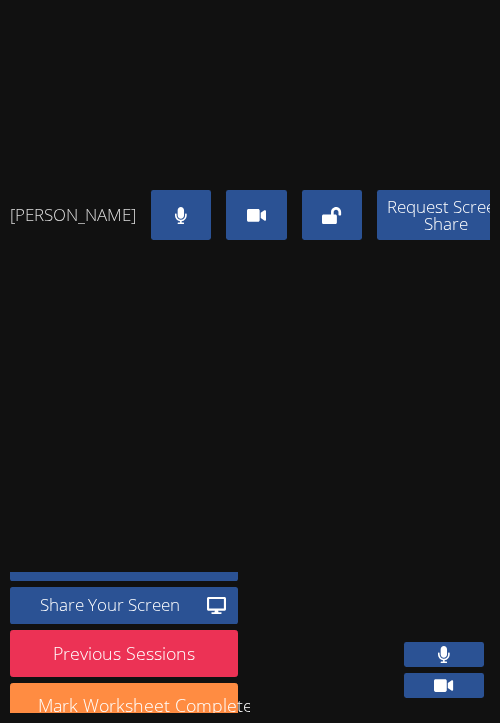 scroll, scrollTop: 0, scrollLeft: 0, axis: both 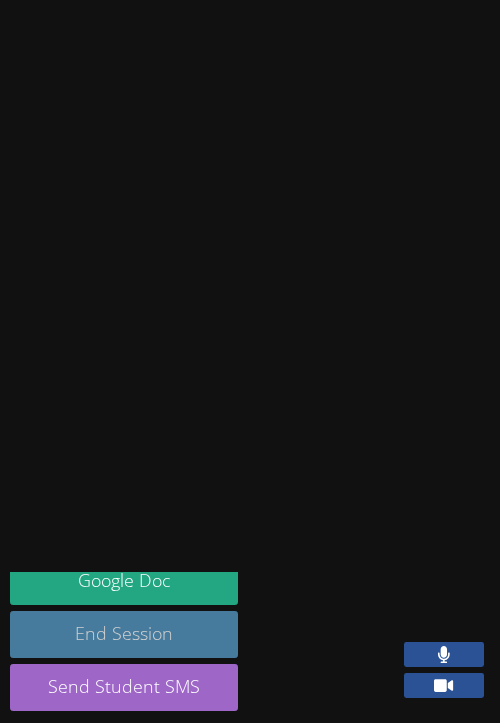 click on "End Session" at bounding box center [124, 634] 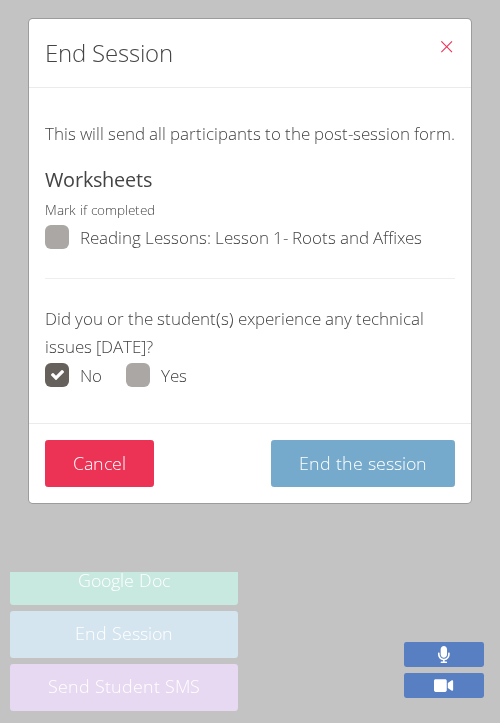 click on "End the session" at bounding box center (363, 463) 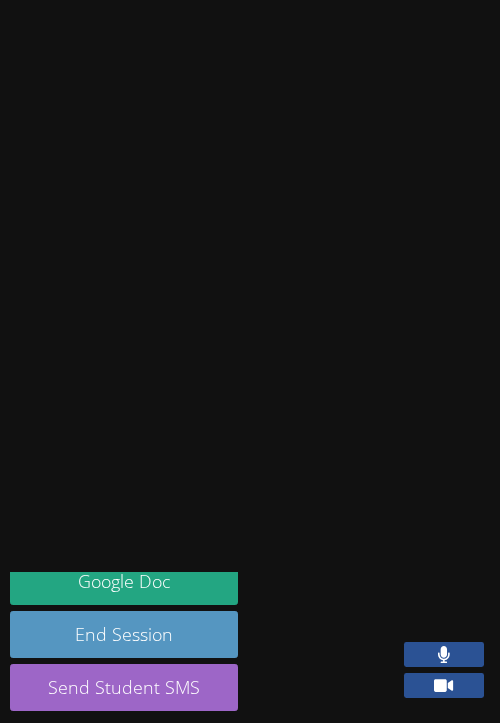 scroll, scrollTop: 405, scrollLeft: 0, axis: vertical 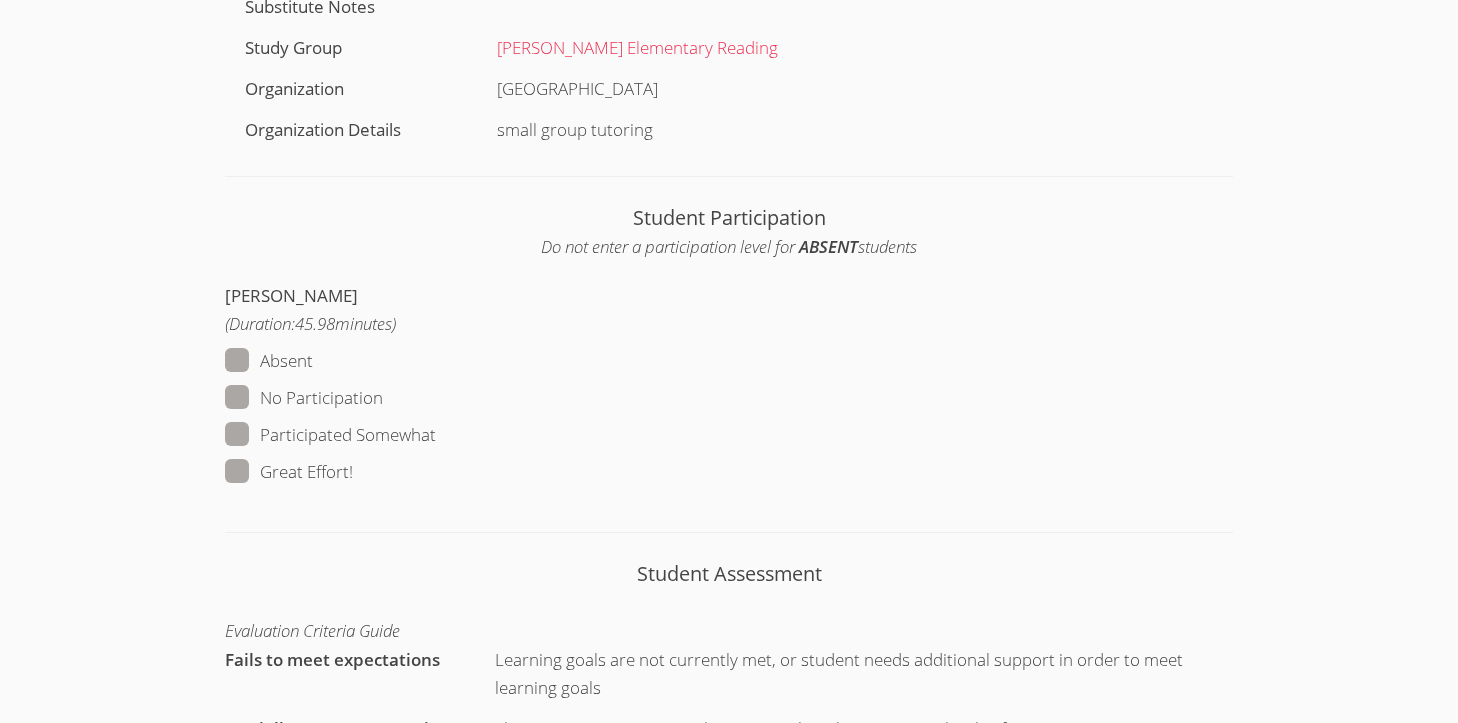 click on "Great Effort!" at bounding box center [289, 472] 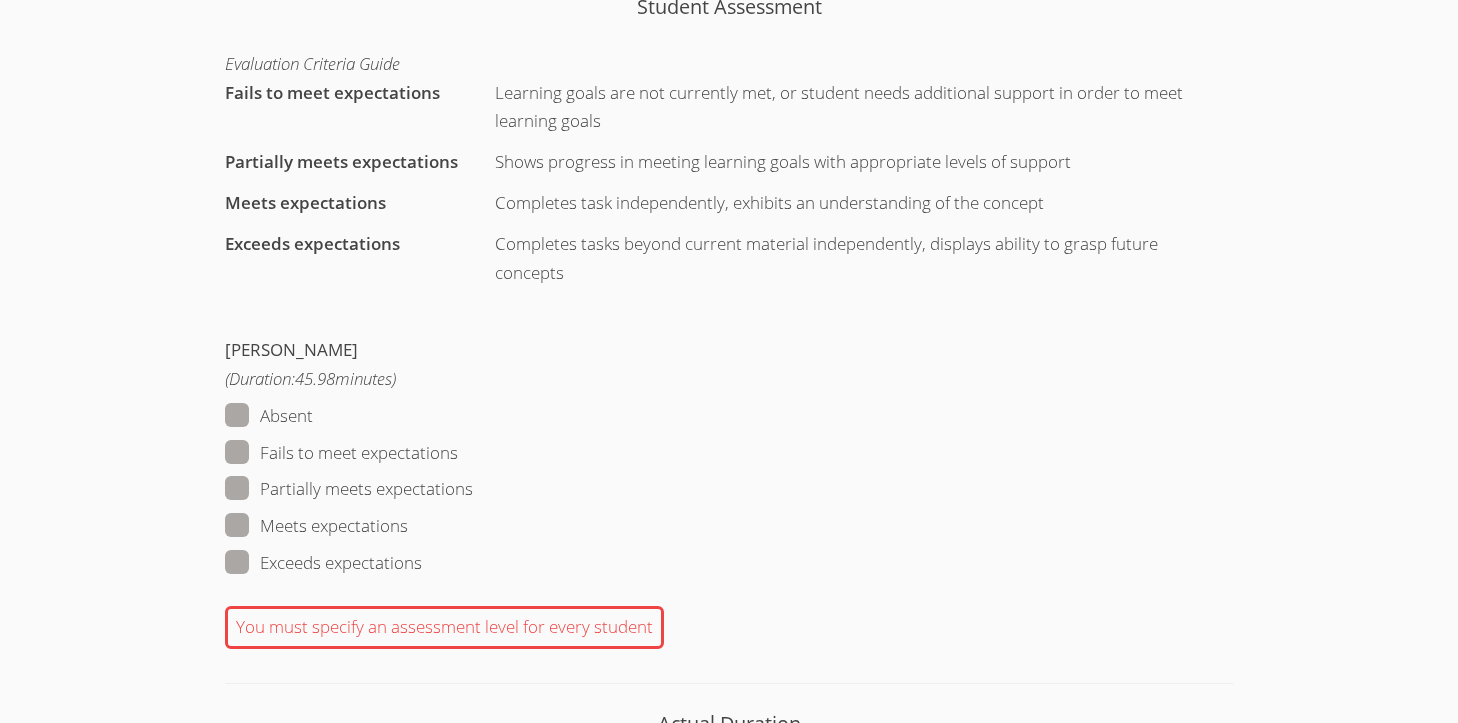 scroll, scrollTop: 1329, scrollLeft: 0, axis: vertical 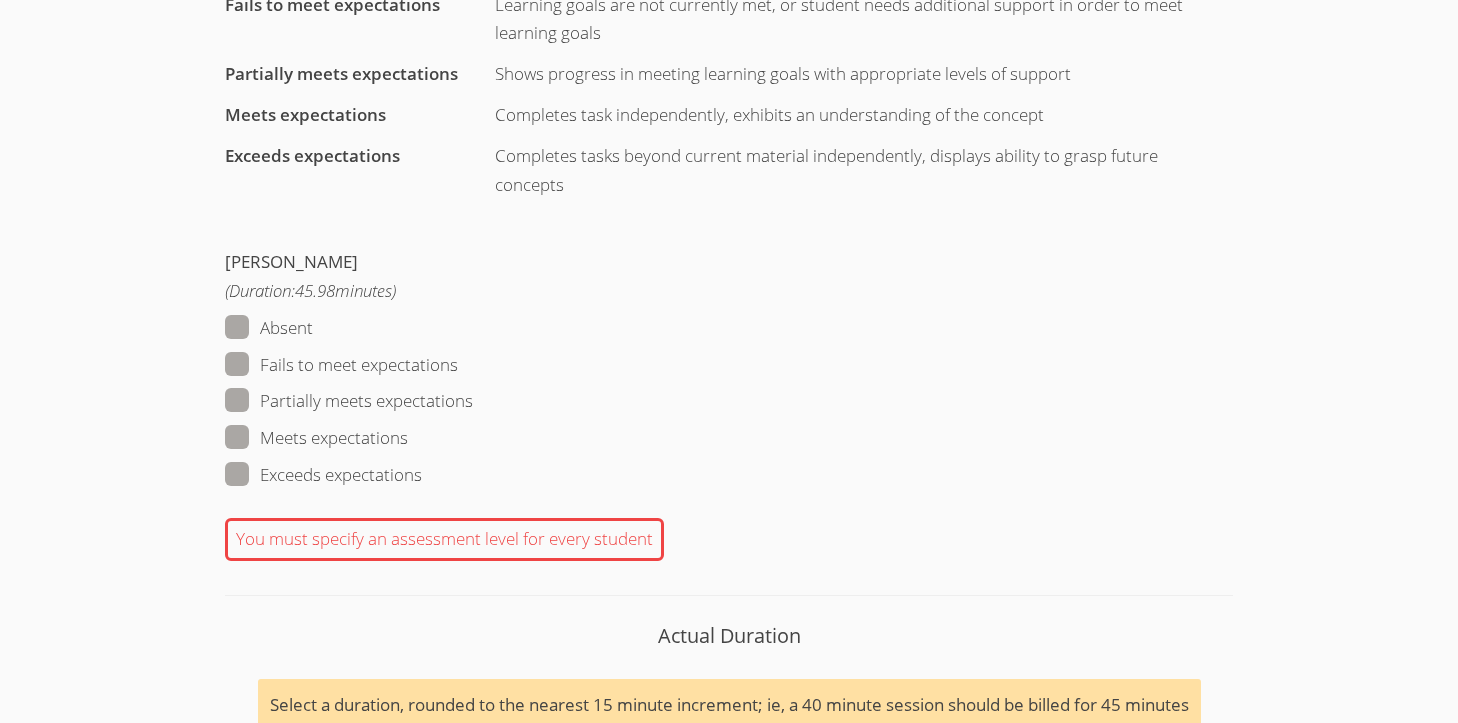 click on "Meets expectations" at bounding box center [316, 438] 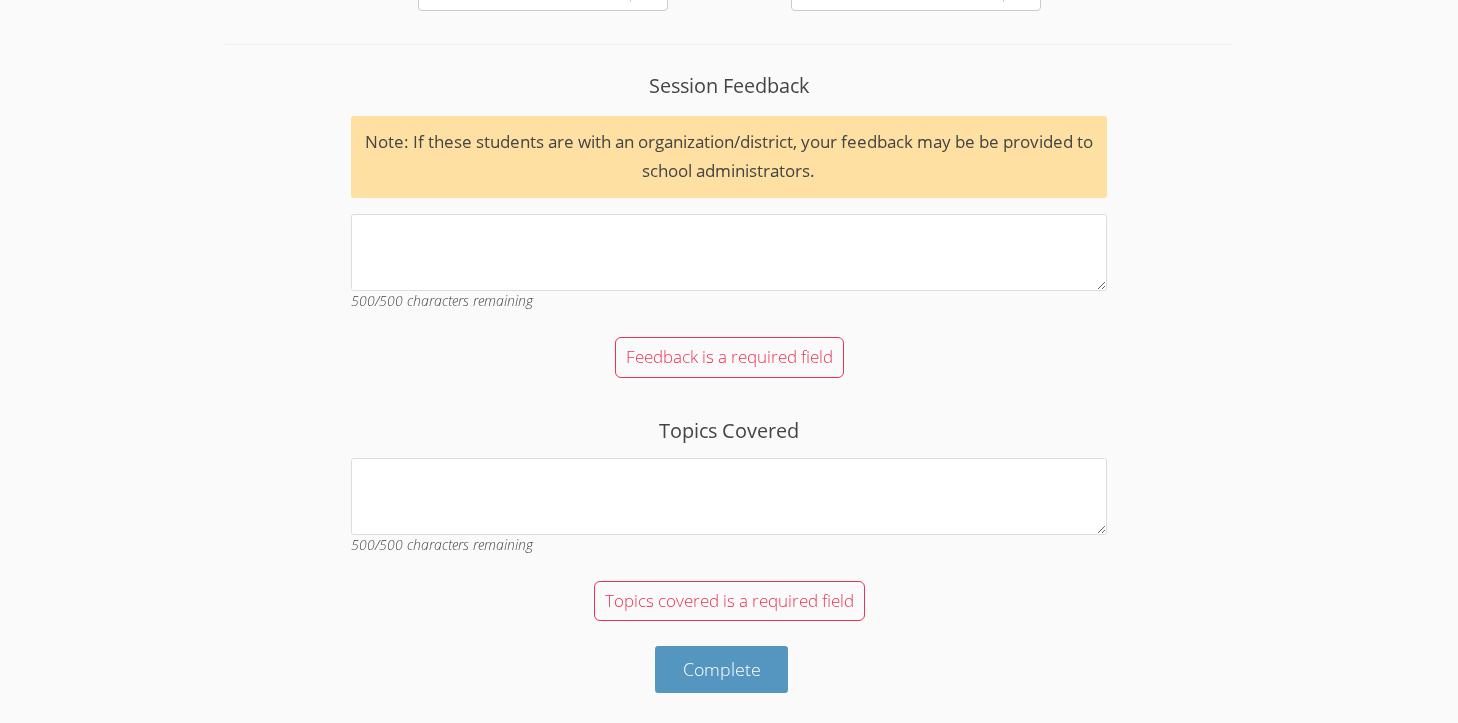 scroll, scrollTop: 2093, scrollLeft: 0, axis: vertical 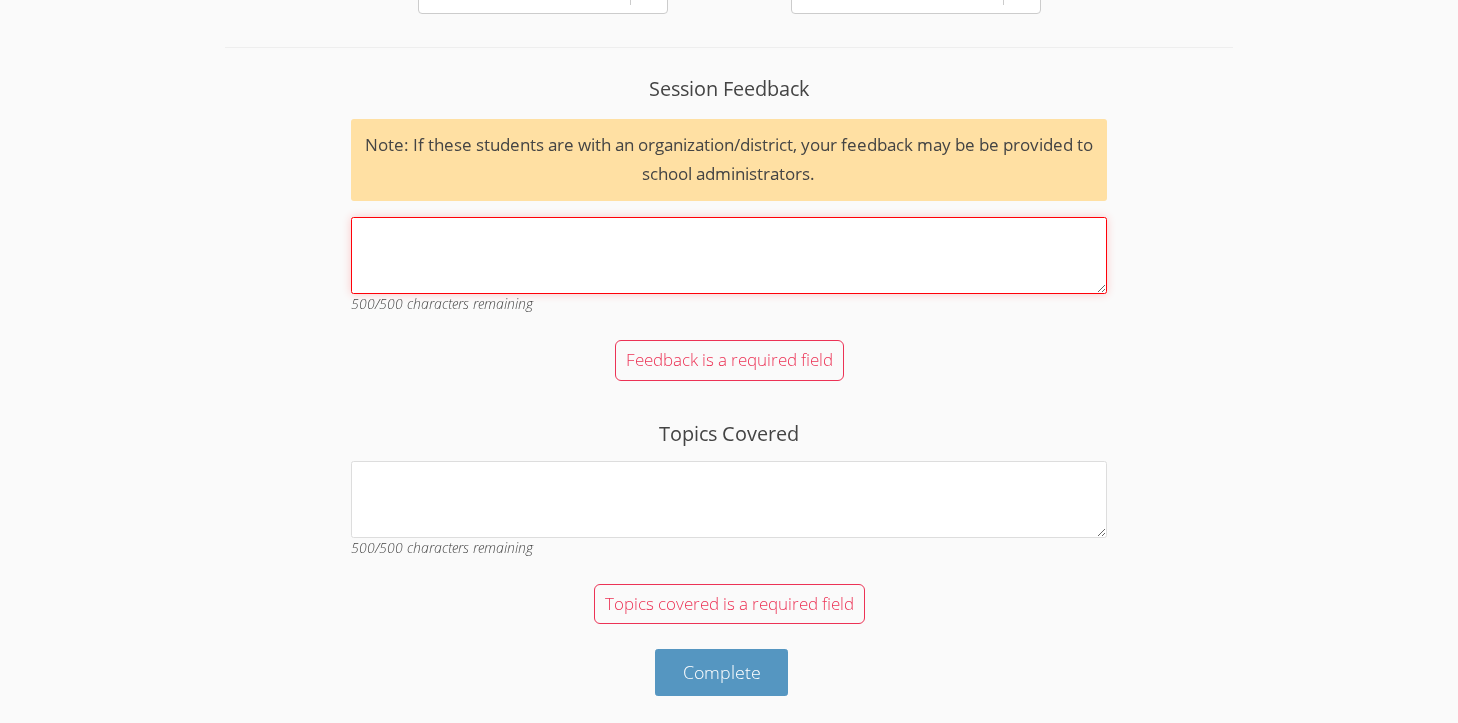 click on "Session Feedback Note: If these students are with an organization/district, your feedback may be be provided to school administrators. 500 /500 characters remaining" at bounding box center [729, 255] 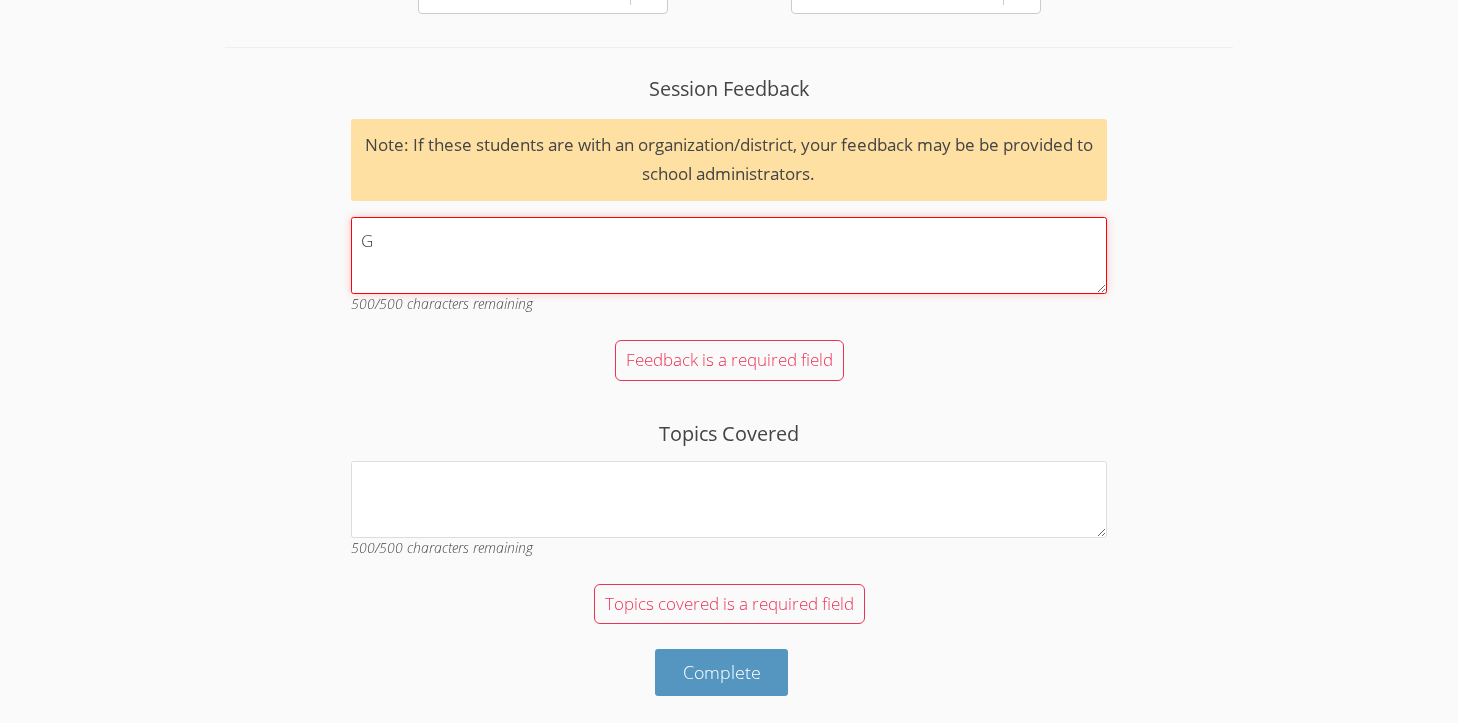 scroll, scrollTop: 2036, scrollLeft: 0, axis: vertical 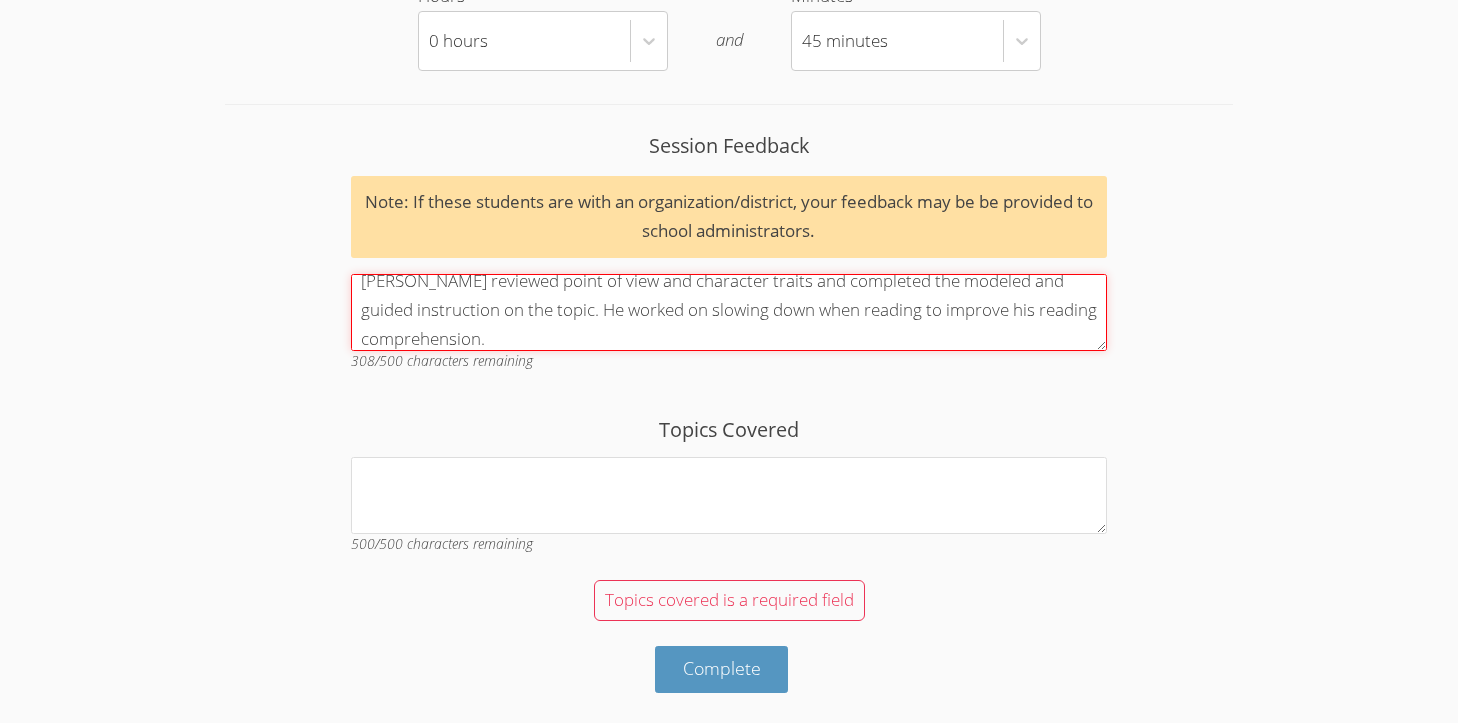 click on "[PERSON_NAME] reviewed point of view and character traits and completed the modeled and guided instruction on the topic. He worked on slowing down when reading to improve his reading comprehension." at bounding box center (729, 312) 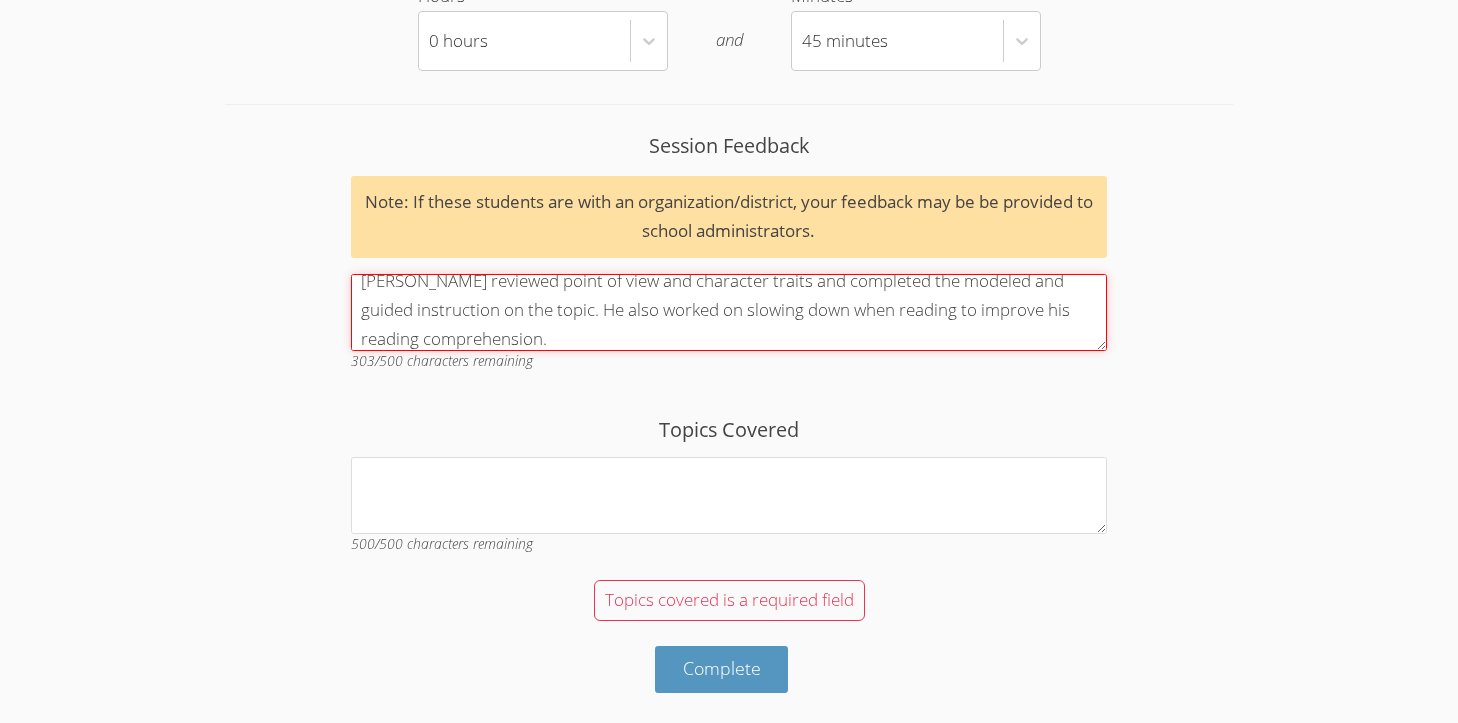 click on "[PERSON_NAME] reviewed point of view and character traits and completed the modeled and guided instruction on the topic. He also worked on slowing down when reading to improve his reading comprehension." at bounding box center (729, 312) 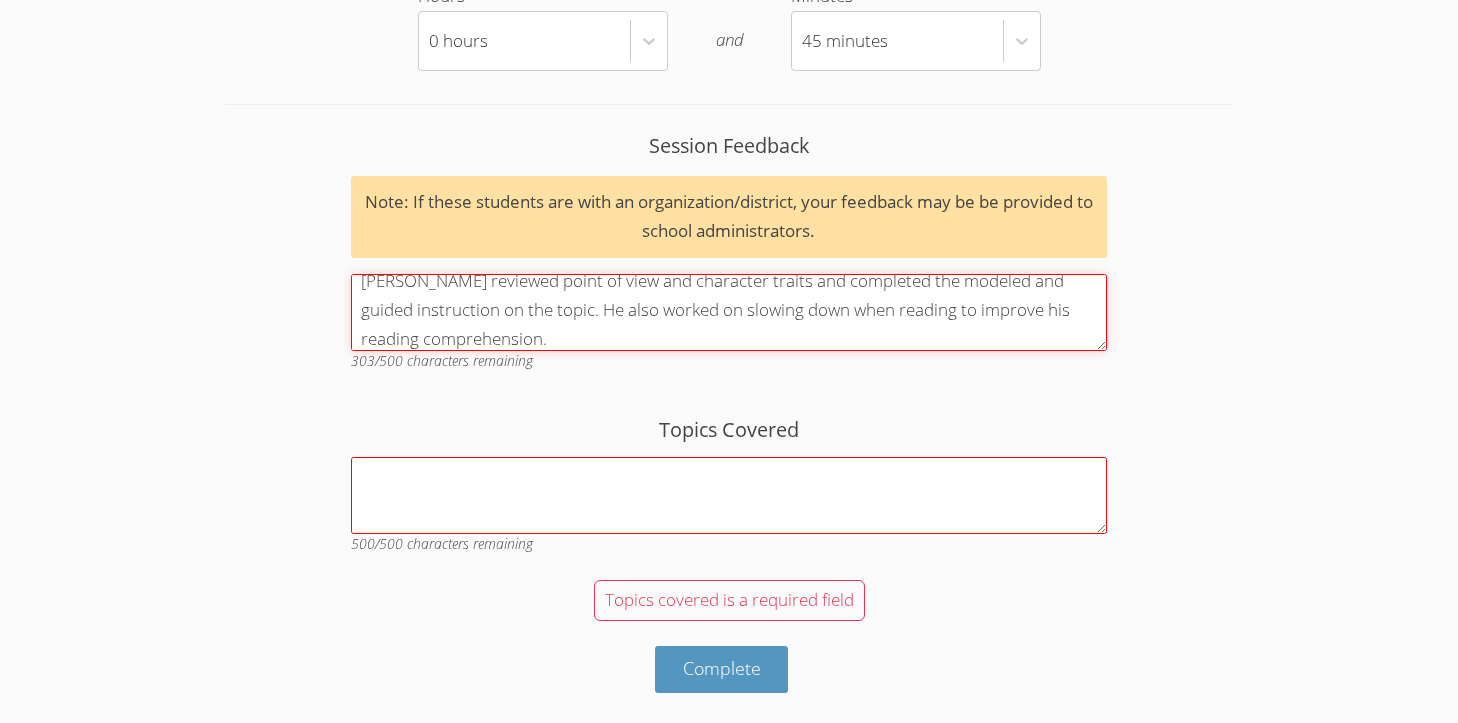 type on "[PERSON_NAME] reviewed point of view and character traits and completed the modeled and guided instruction on the topic. He also worked on slowing down when reading to improve his reading comprehension." 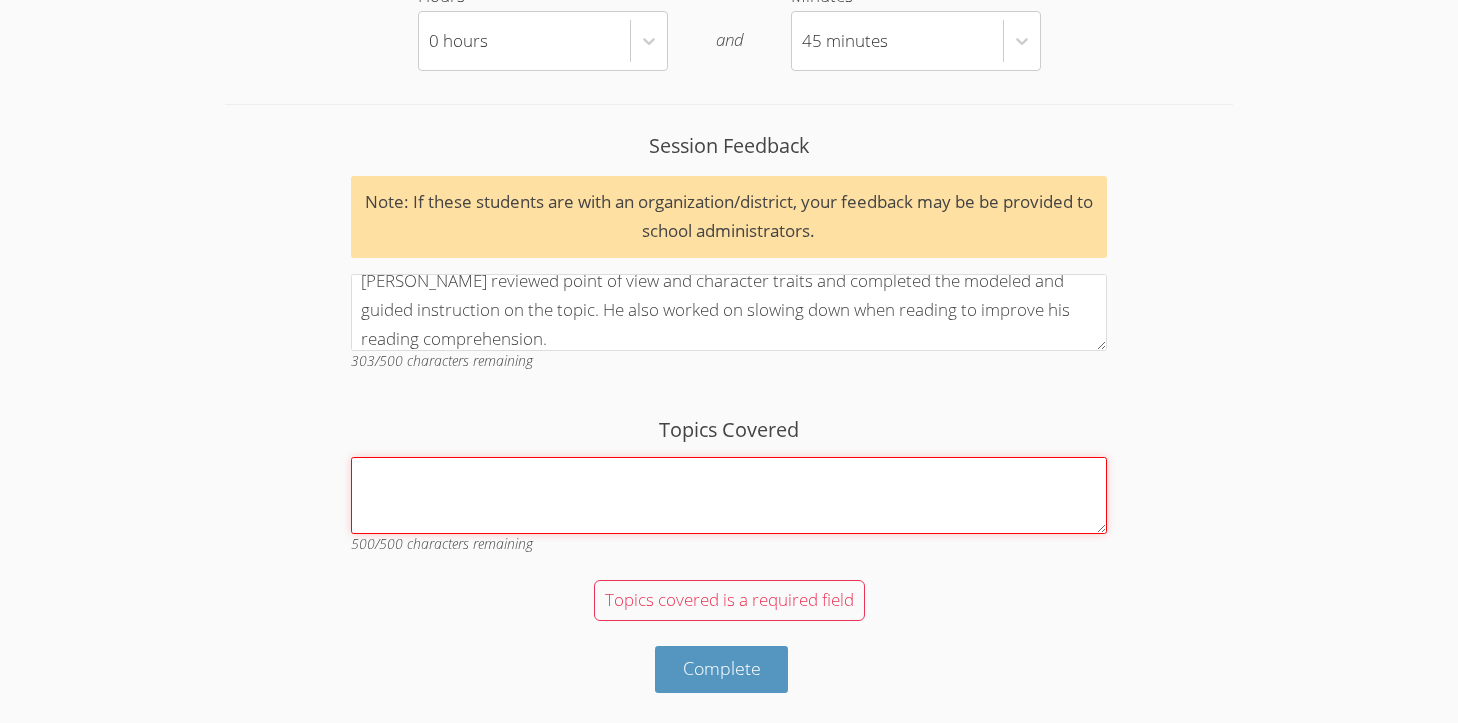 click on "Topics Covered" at bounding box center [729, 495] 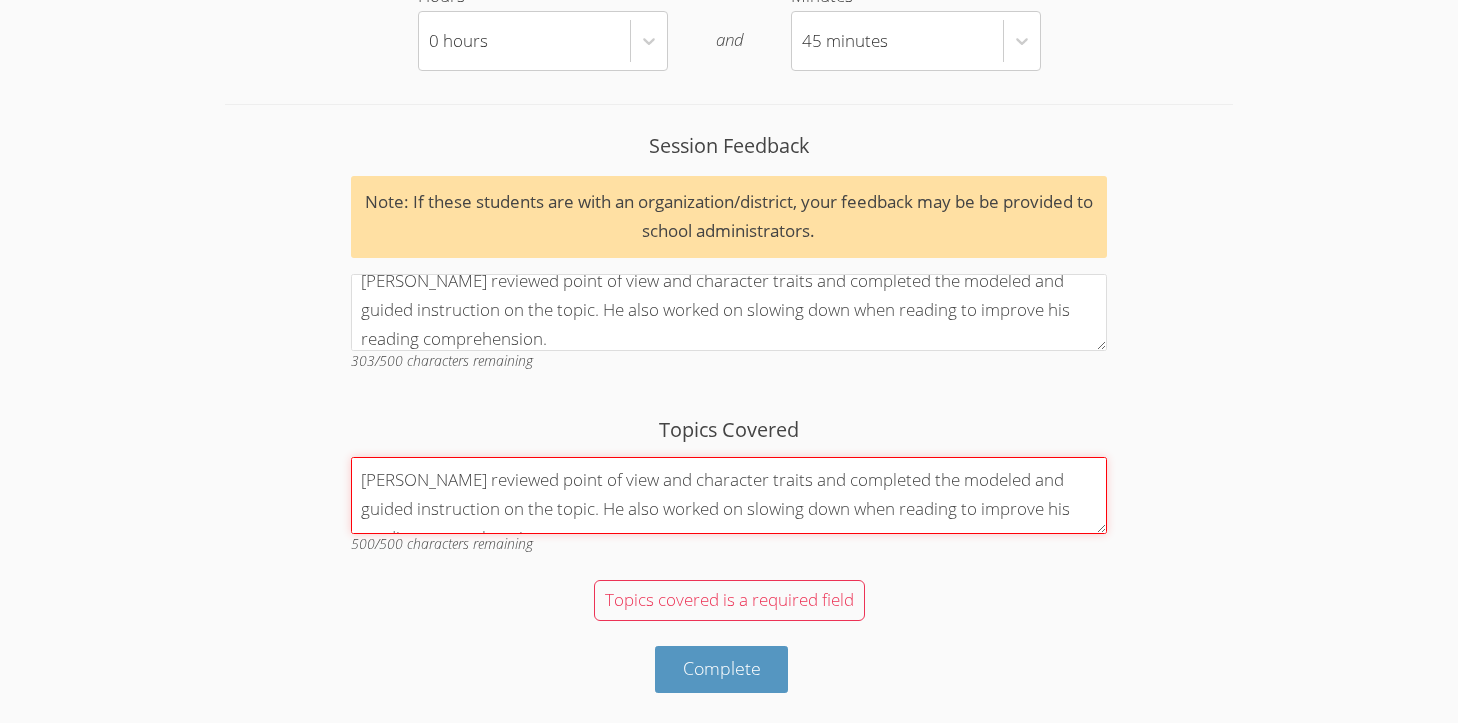 scroll, scrollTop: 17, scrollLeft: 0, axis: vertical 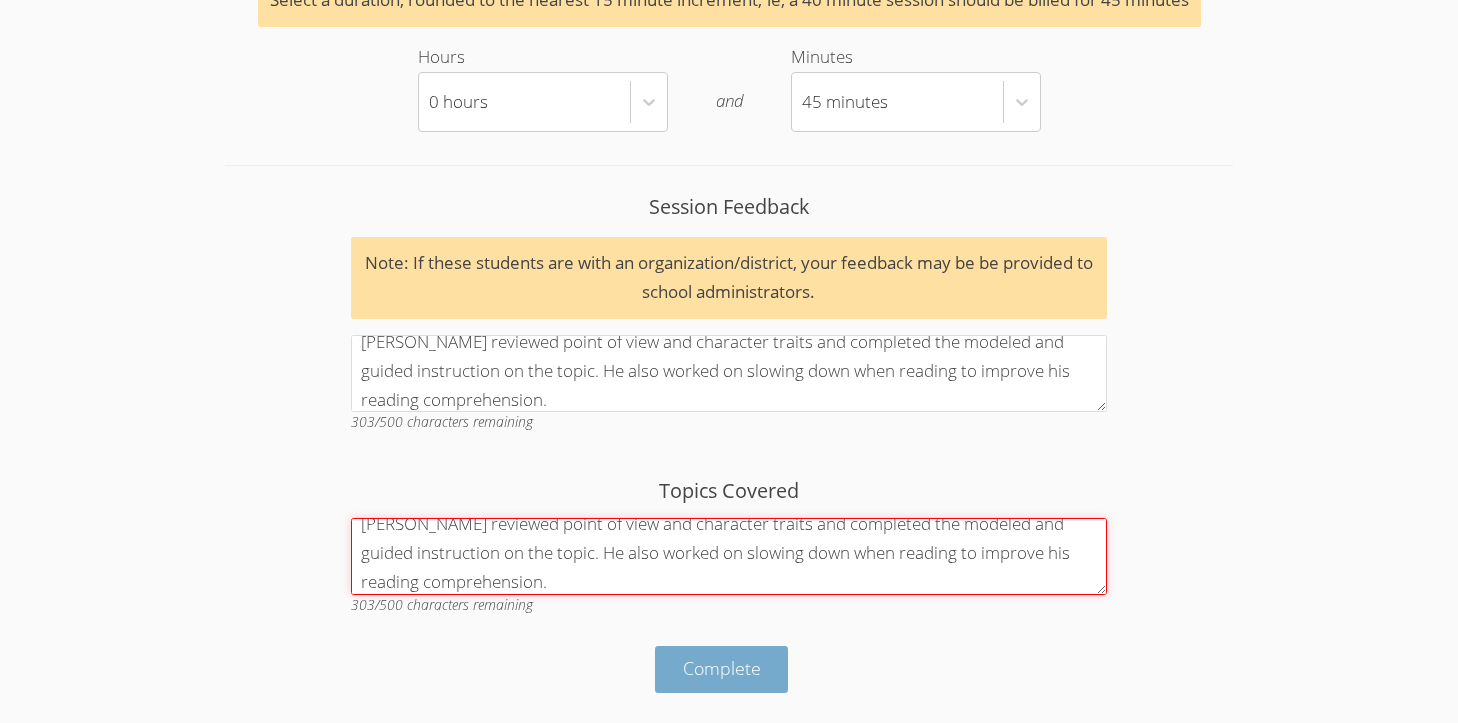 type on "[PERSON_NAME] reviewed point of view and character traits and completed the modeled and guided instruction on the topic. He also worked on slowing down when reading to improve his reading comprehension." 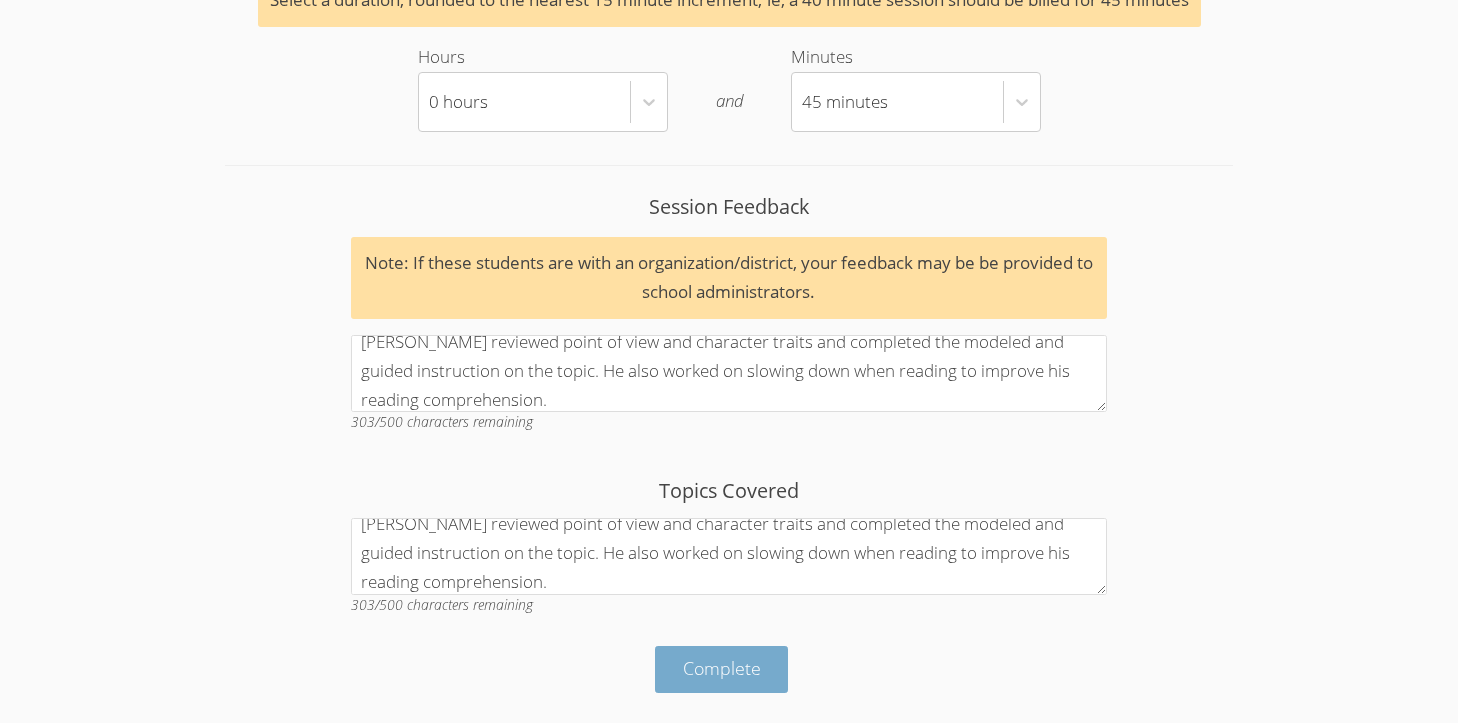 click on "Complete" at bounding box center (722, 669) 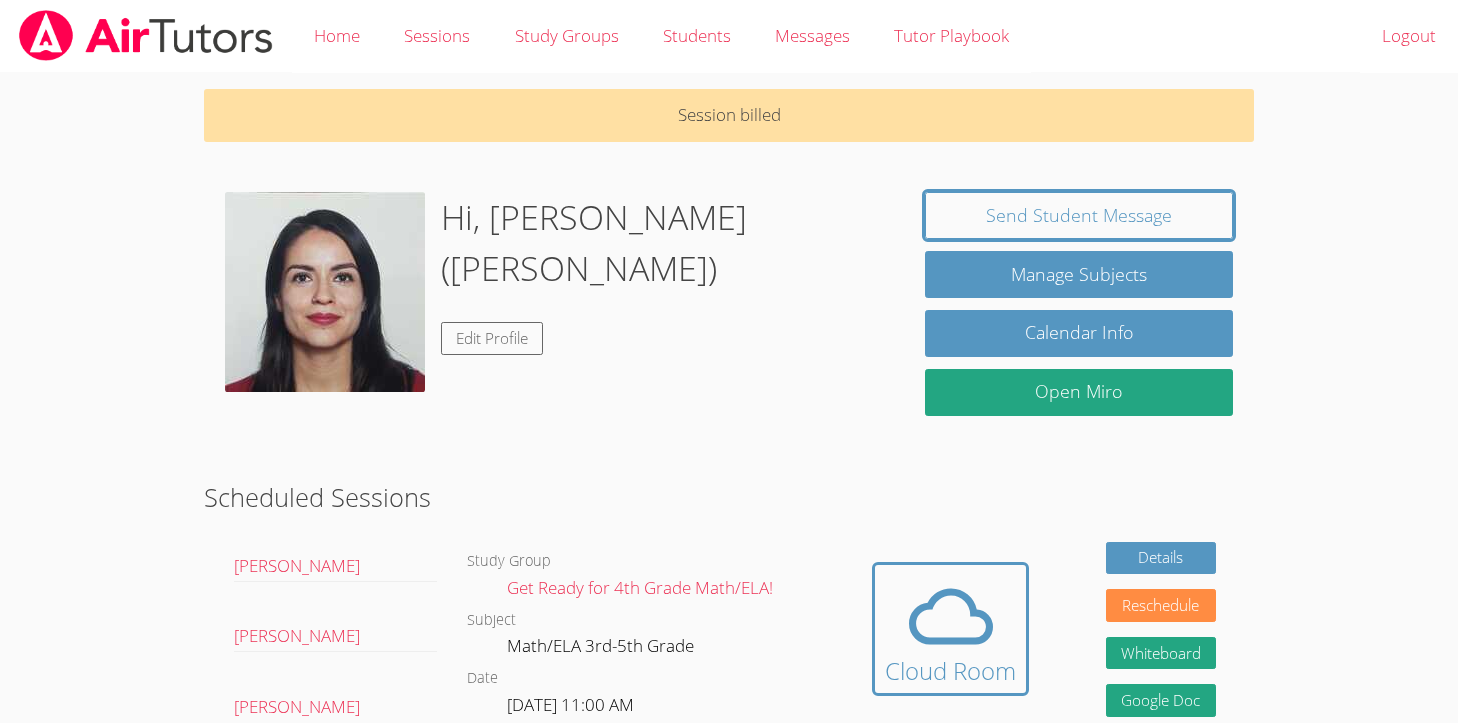 scroll, scrollTop: 0, scrollLeft: 0, axis: both 